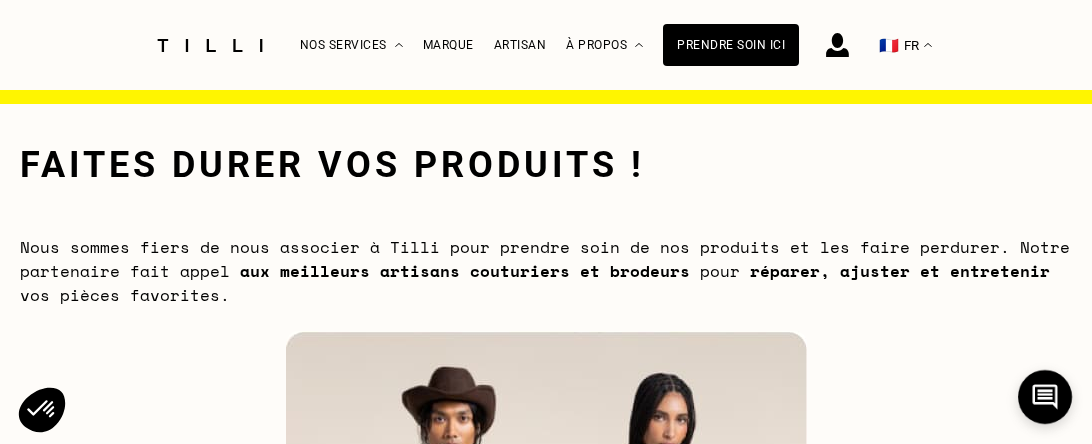 scroll, scrollTop: 0, scrollLeft: 0, axis: both 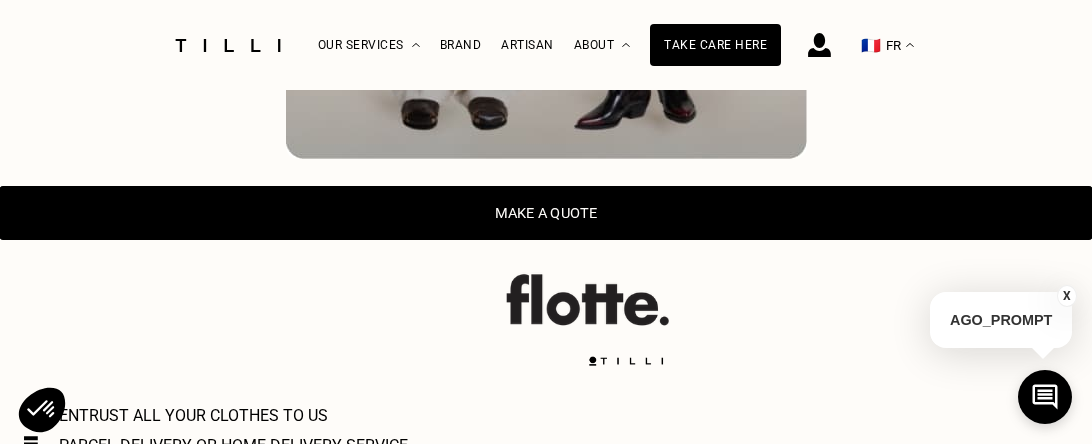click on "Make a quote" at bounding box center (546, 213) 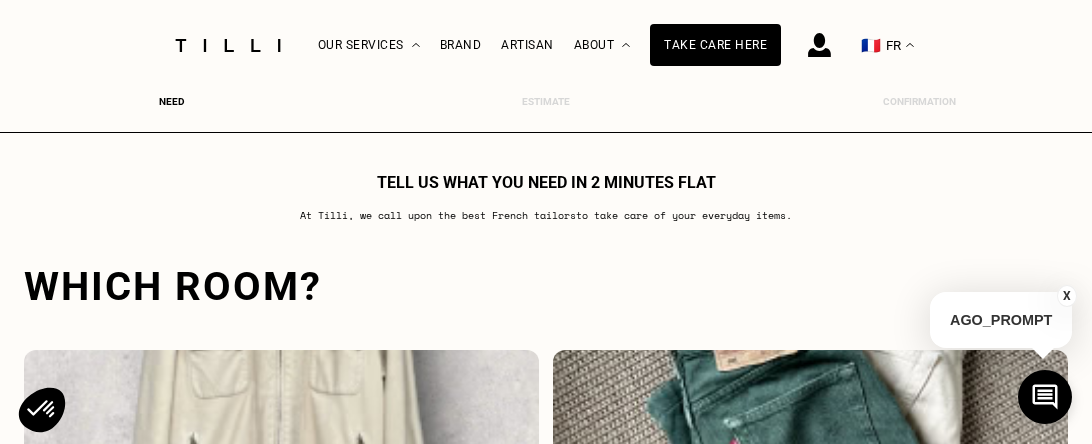 scroll, scrollTop: 1390, scrollLeft: 0, axis: vertical 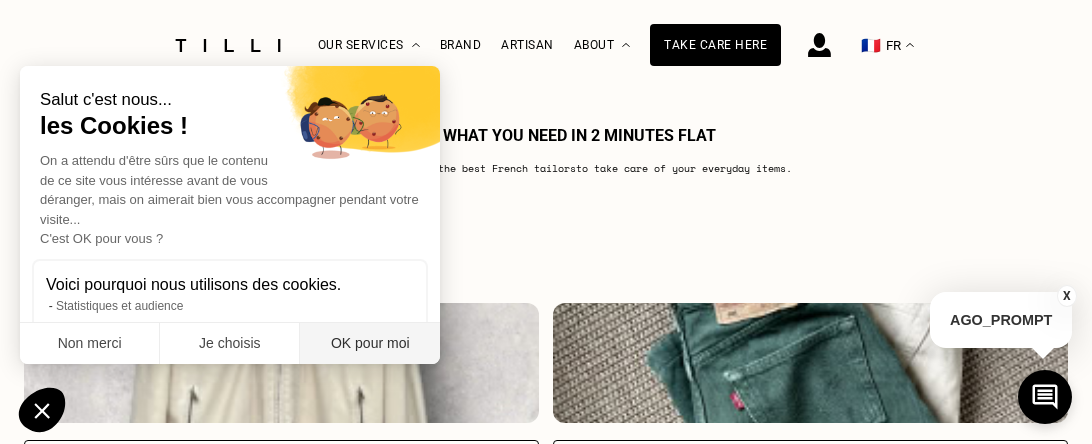 click on "OK pour moi" at bounding box center (370, 344) 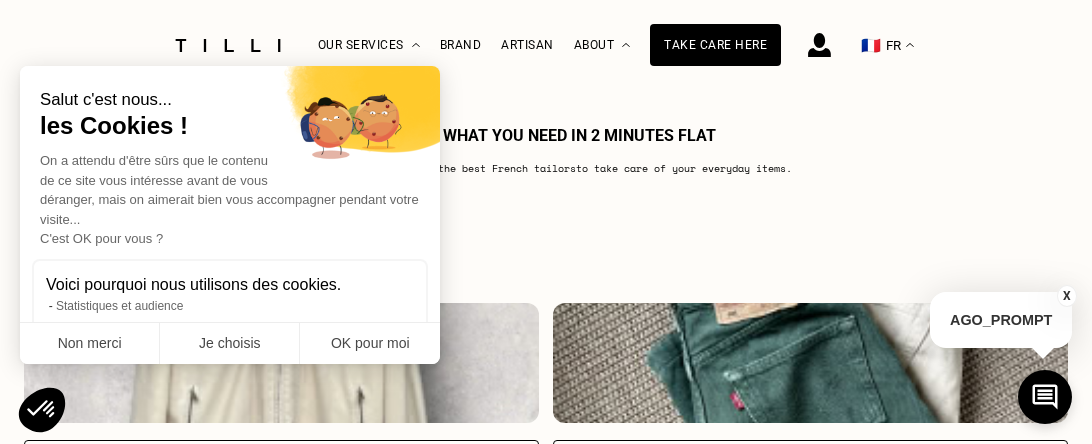 scroll, scrollTop: 0, scrollLeft: 0, axis: both 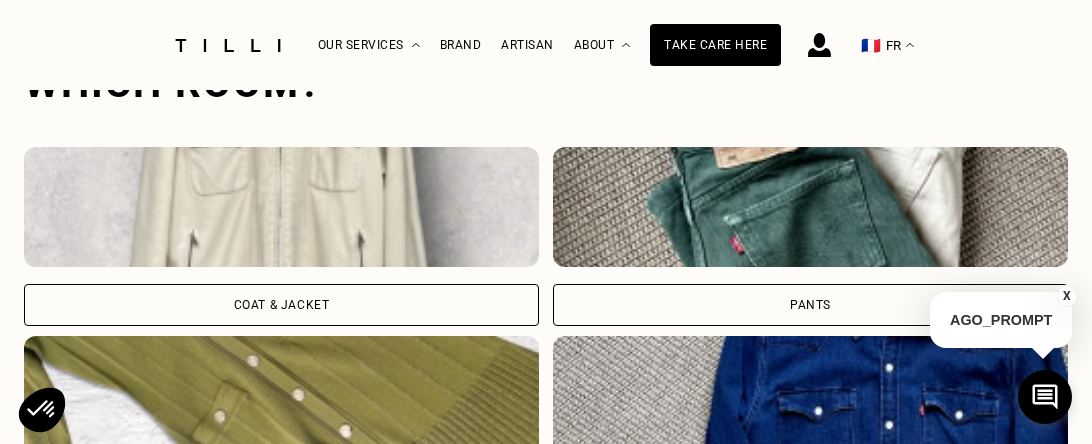 click on "Coat & Jacket" at bounding box center [281, 305] 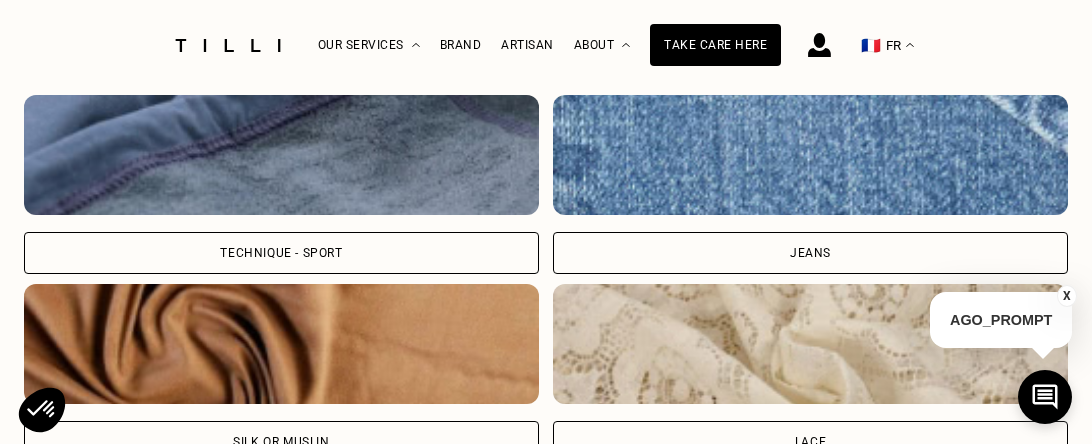scroll, scrollTop: 2730, scrollLeft: 0, axis: vertical 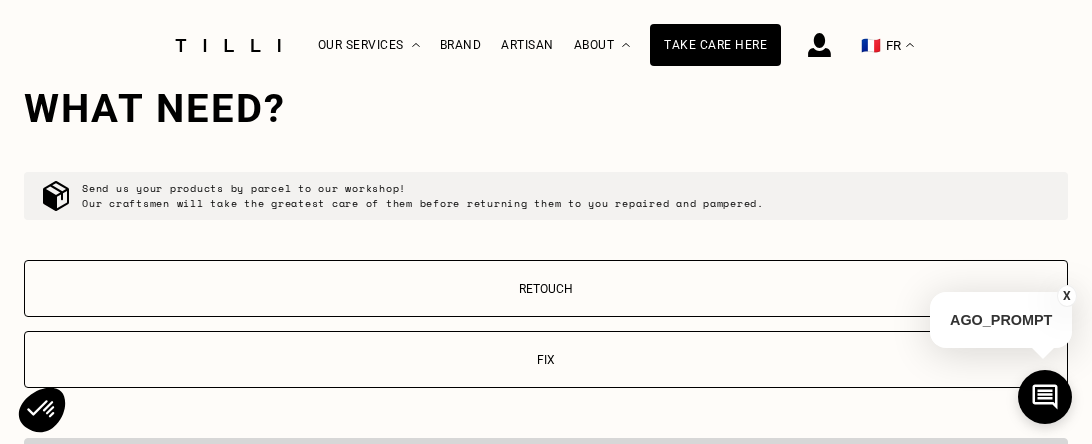 click on "Fix" at bounding box center [546, 360] 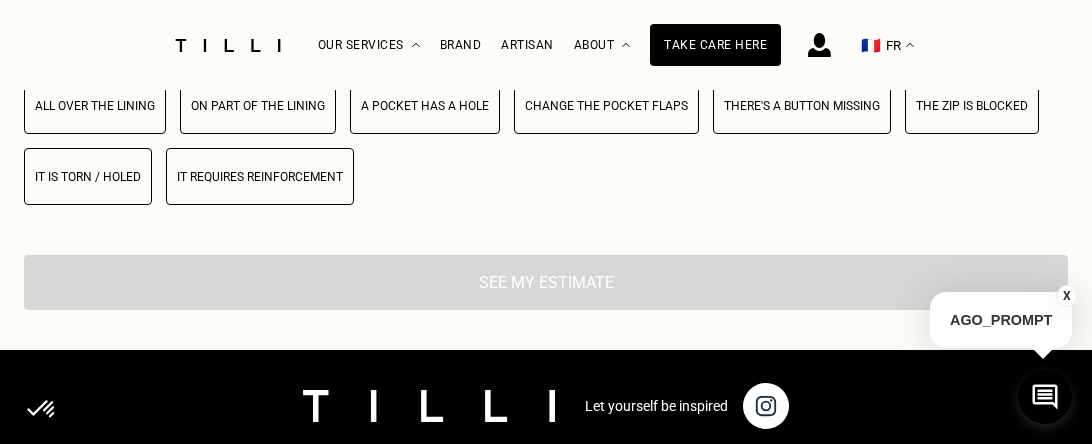 scroll, scrollTop: 3908, scrollLeft: 0, axis: vertical 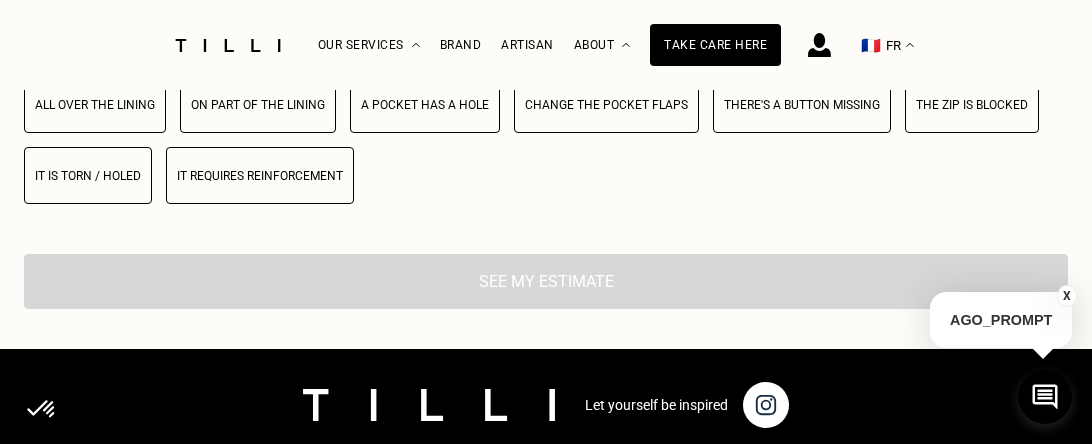 click on "The zip is blocked" at bounding box center [972, 105] 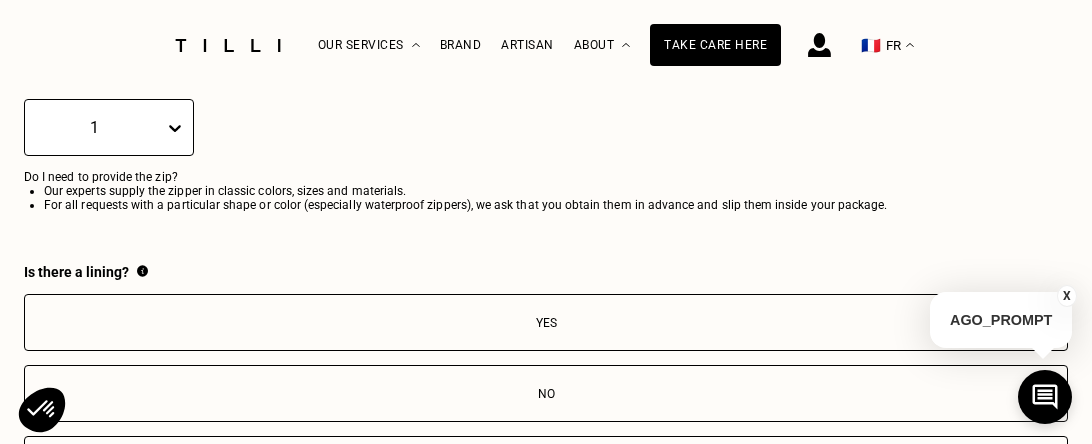 scroll, scrollTop: 4106, scrollLeft: 0, axis: vertical 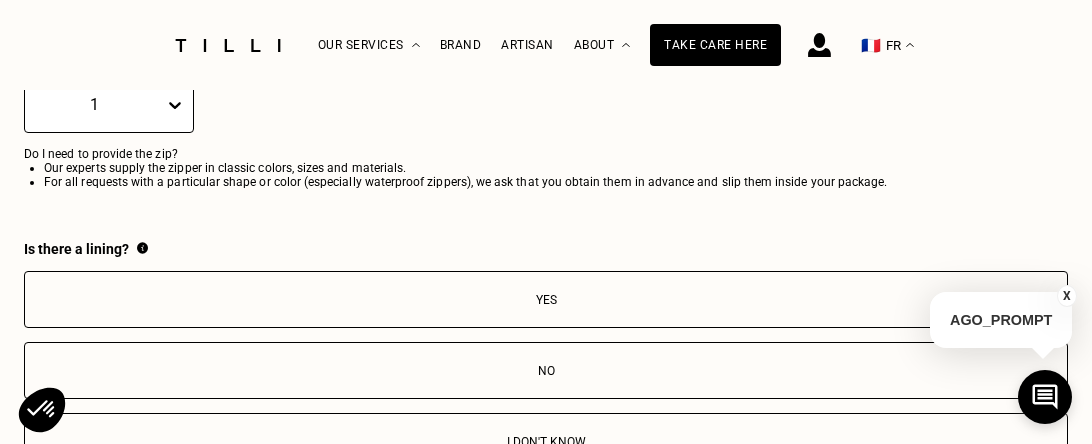 click on "No" at bounding box center (546, 371) 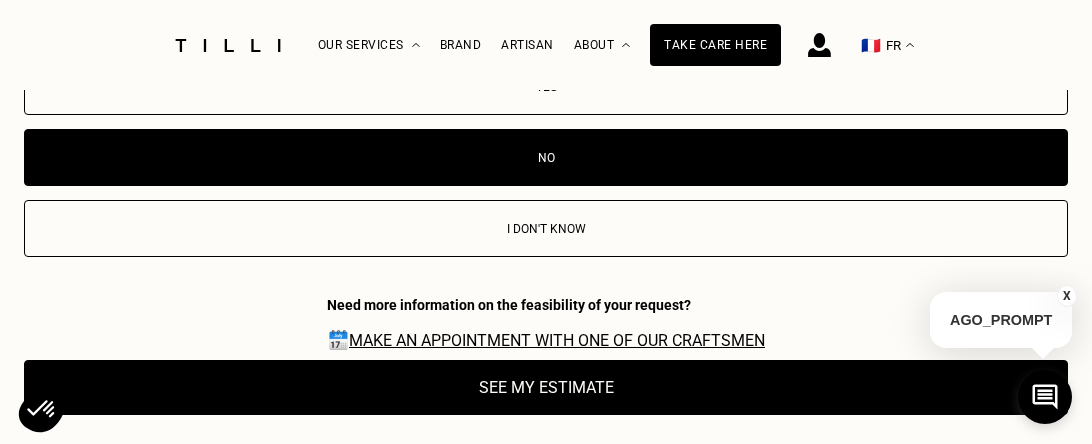 scroll, scrollTop: 4338, scrollLeft: 0, axis: vertical 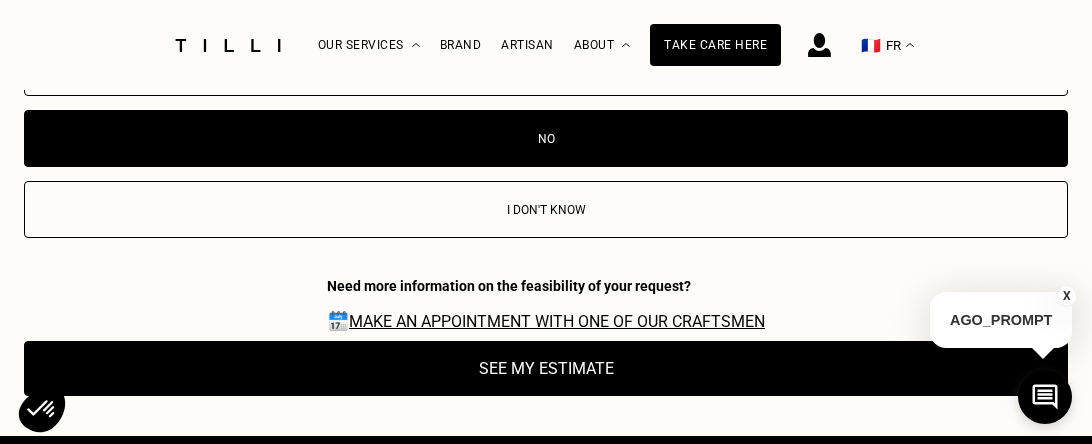 click on "See my estimate" at bounding box center [546, 368] 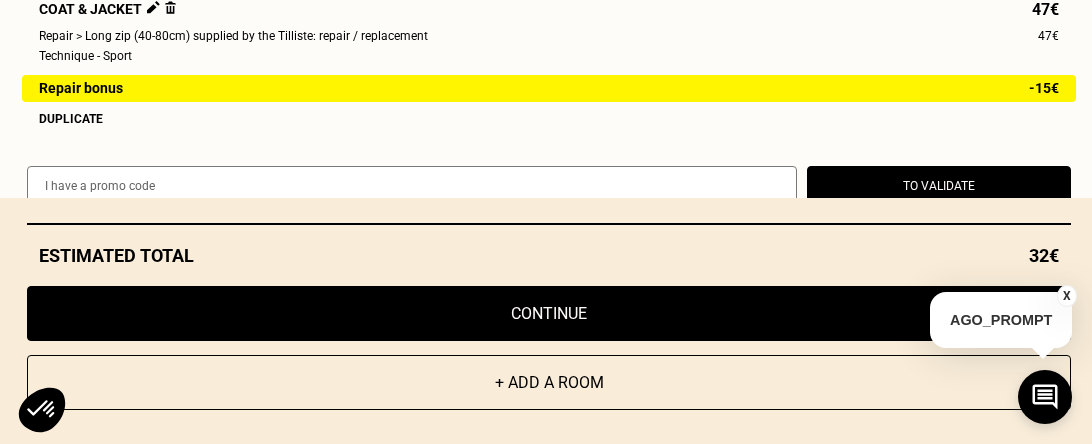 scroll, scrollTop: 4212, scrollLeft: 0, axis: vertical 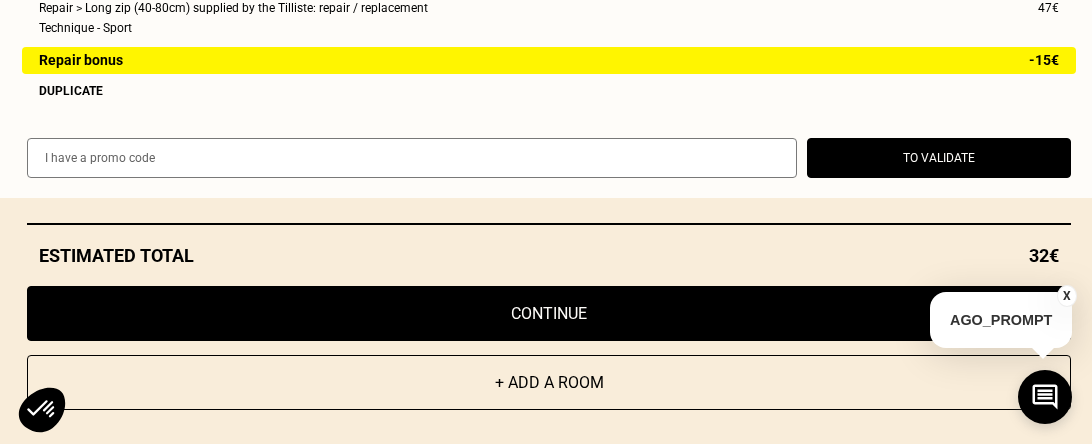 click at bounding box center (412, 158) 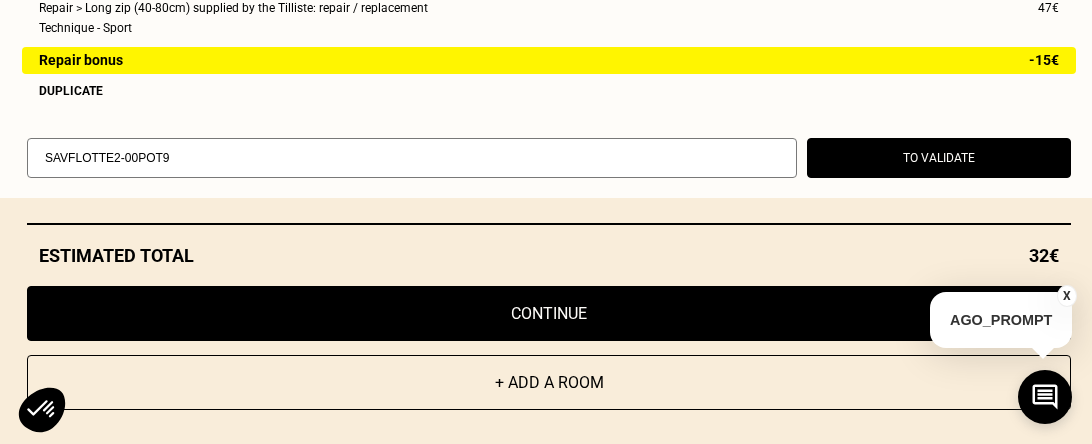 scroll, scrollTop: 0, scrollLeft: 0, axis: both 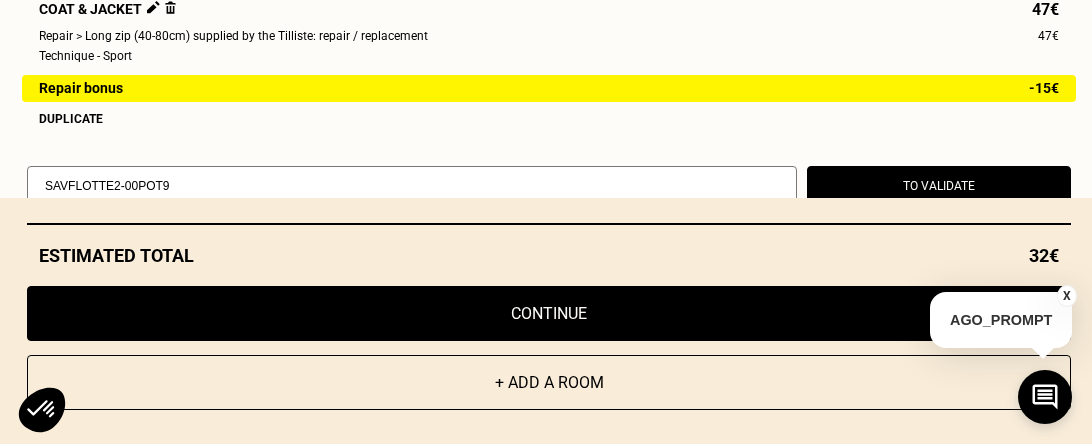 type on "SAVFLOTTE2-00POT9" 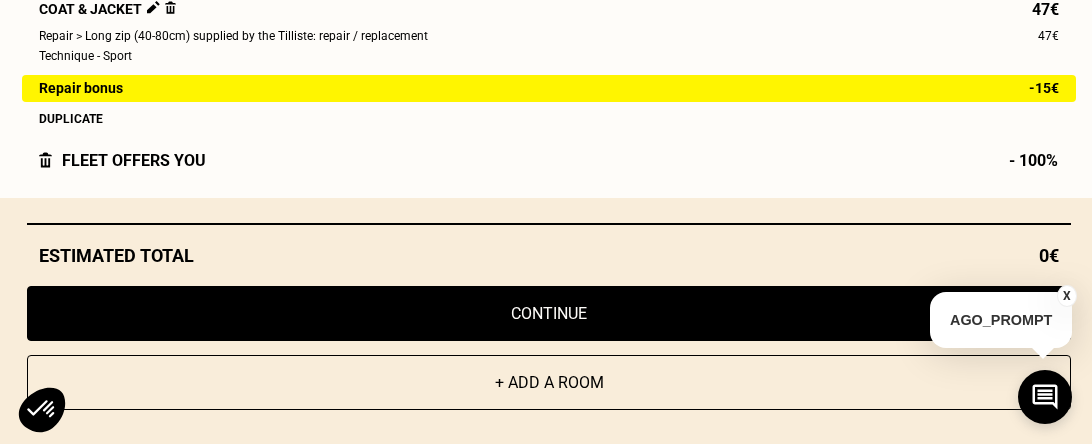 scroll, scrollTop: 4752, scrollLeft: 0, axis: vertical 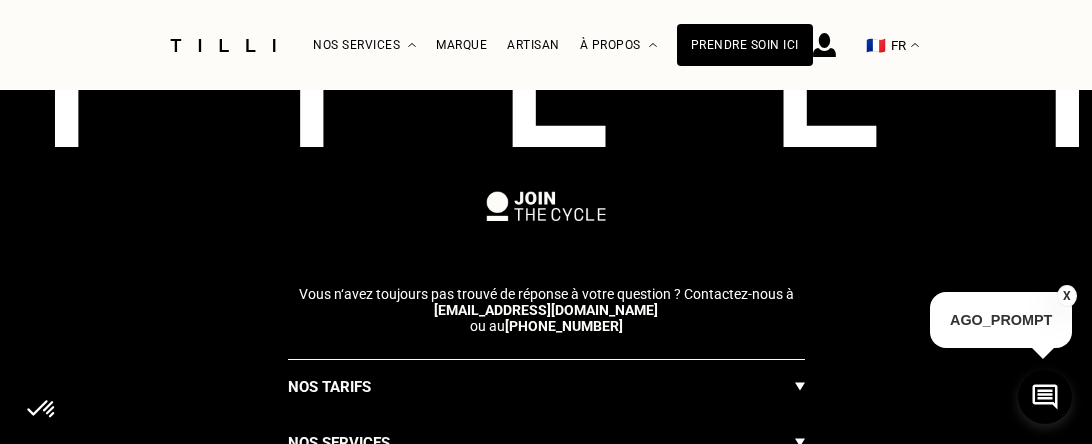 select on "FR" 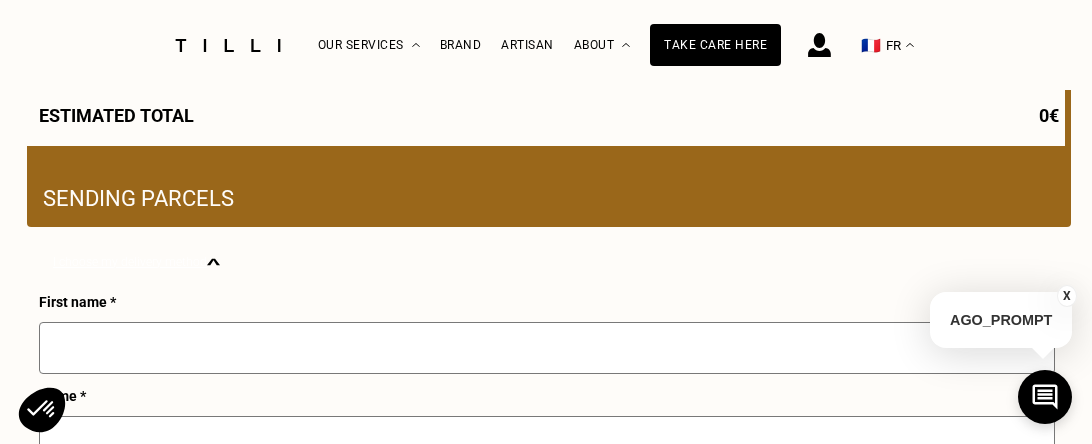 scroll, scrollTop: 625, scrollLeft: 0, axis: vertical 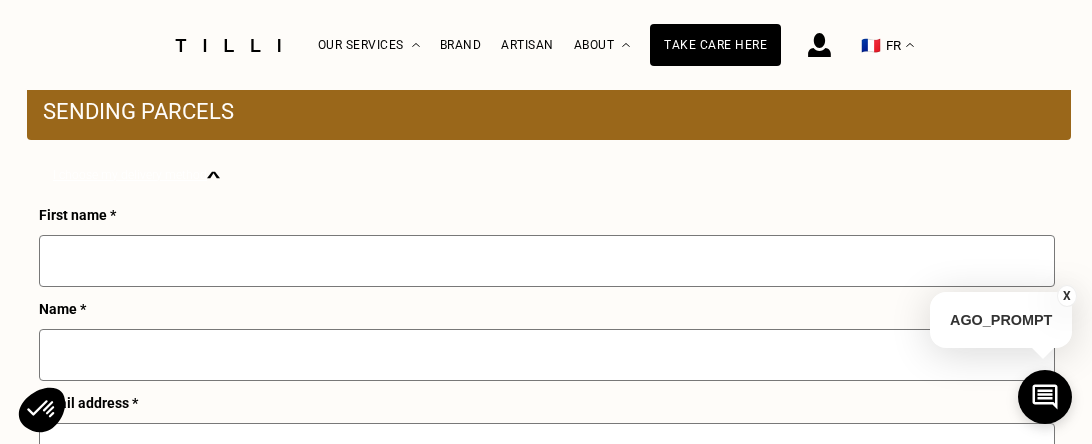 click at bounding box center [547, 261] 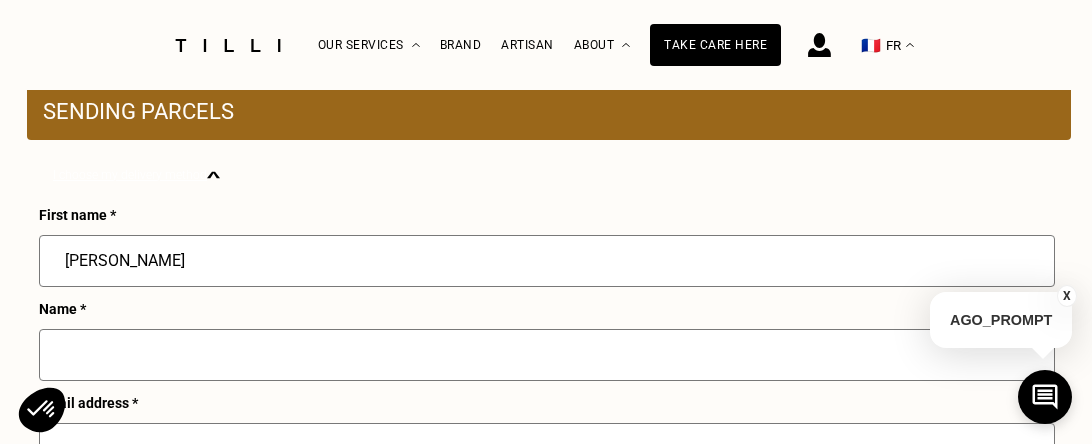 type on "[PERSON_NAME]" 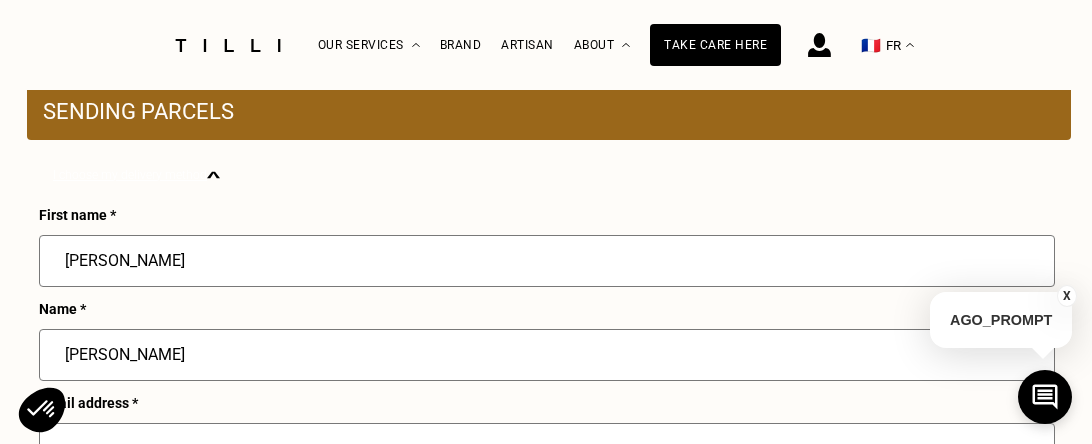 type on "[EMAIL_ADDRESS][DOMAIN_NAME]" 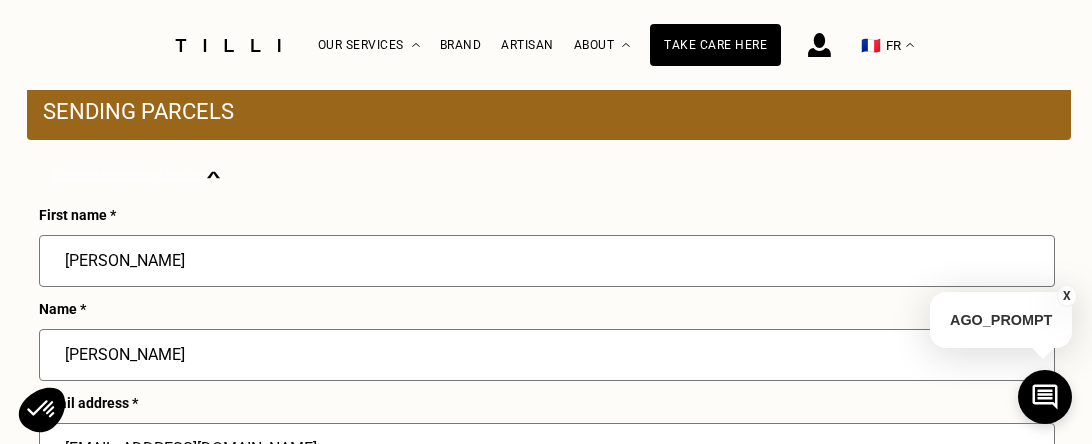 type on "0 867 81 61 92" 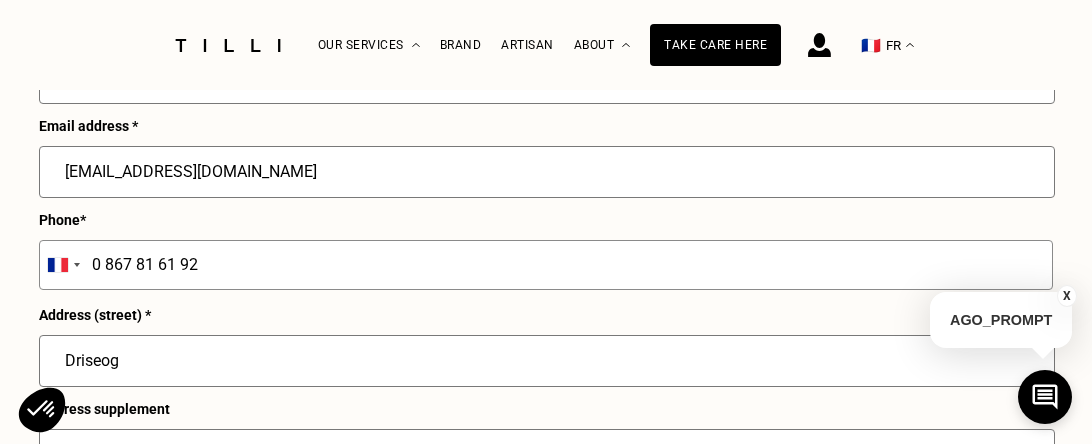 scroll, scrollTop: 968, scrollLeft: 0, axis: vertical 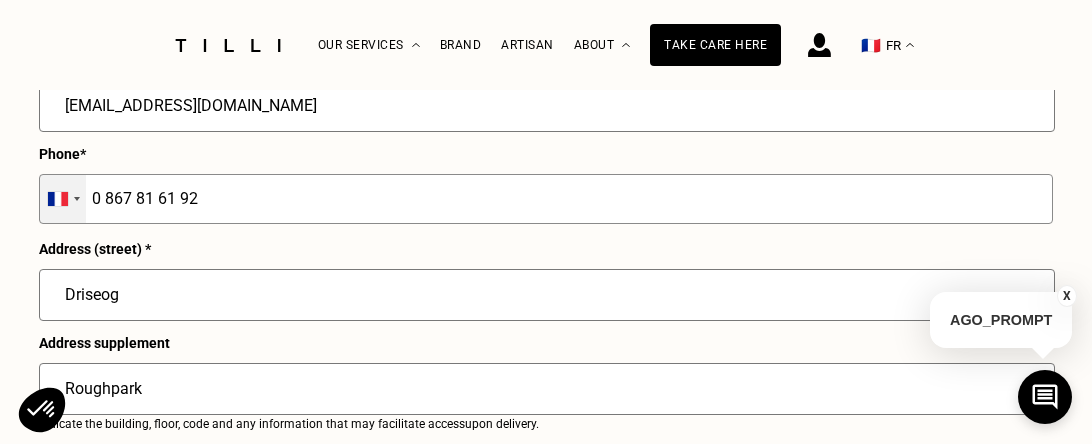 click at bounding box center [63, 199] 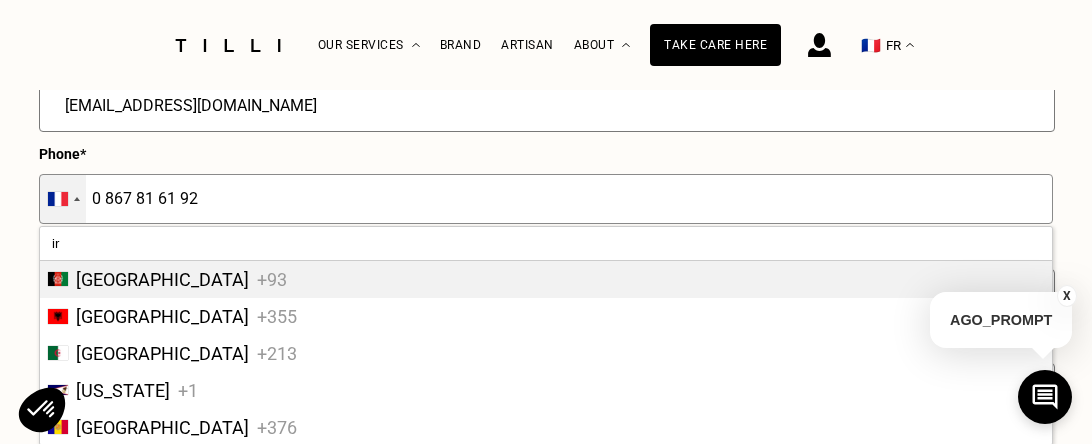 type on "ire" 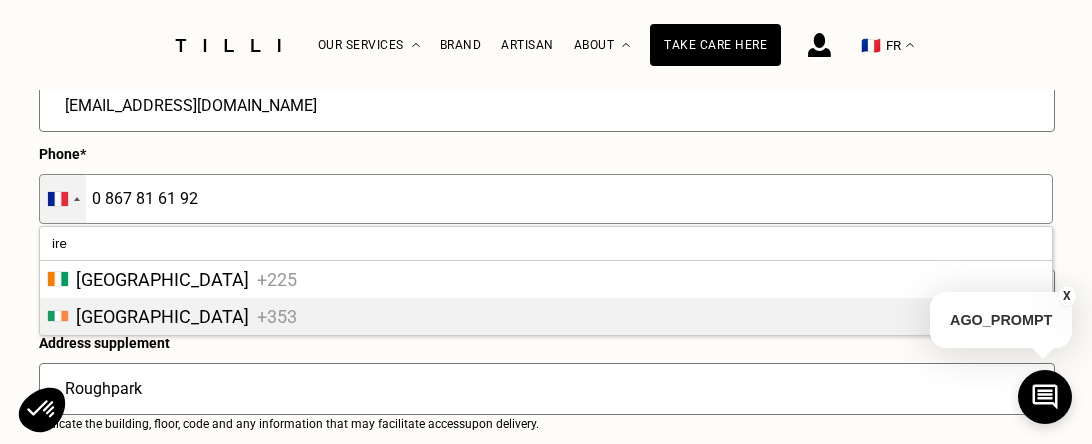 click on "[GEOGRAPHIC_DATA]" at bounding box center [162, 316] 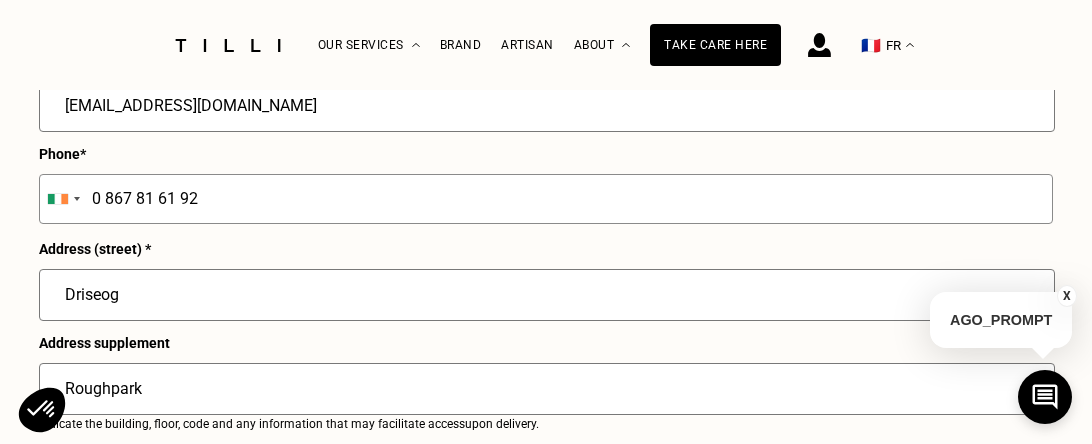 click on "0 867 81 61 92" at bounding box center (546, 199) 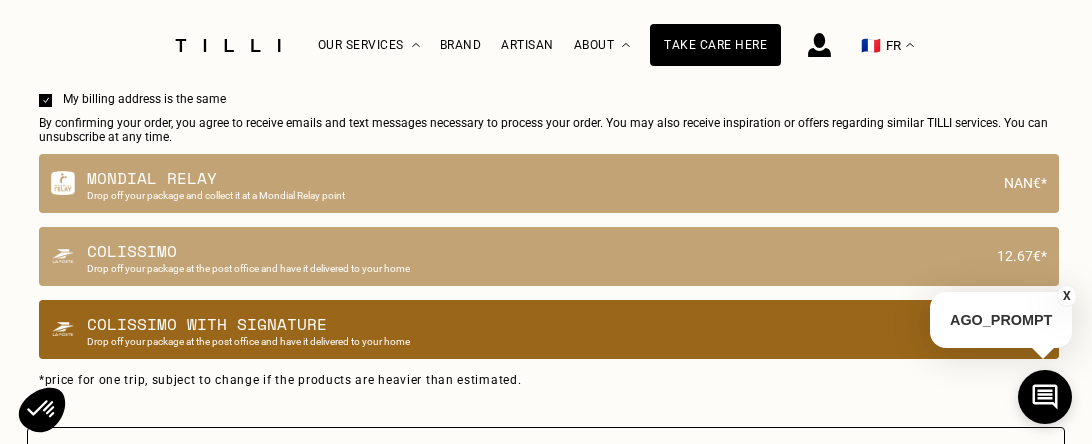 scroll, scrollTop: 1630, scrollLeft: 0, axis: vertical 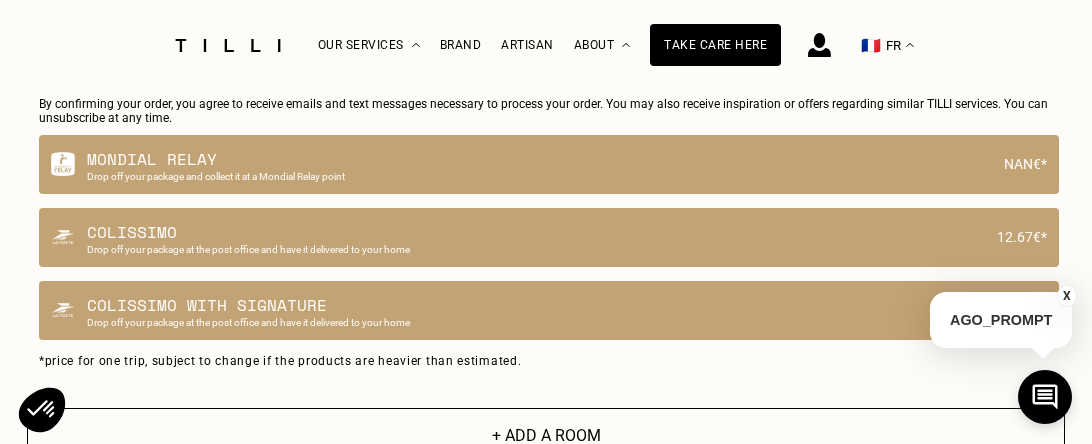 drag, startPoint x: 512, startPoint y: 314, endPoint x: 931, endPoint y: 281, distance: 420.29752 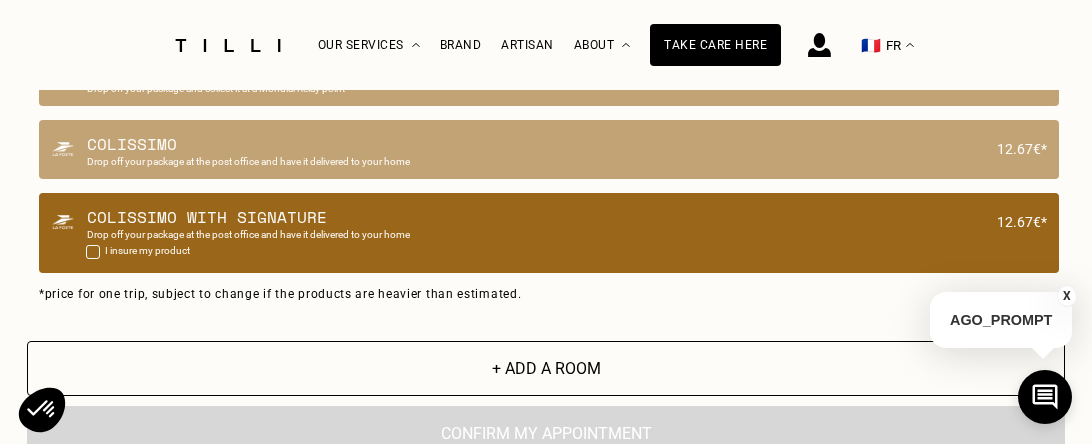 scroll, scrollTop: 1855, scrollLeft: 0, axis: vertical 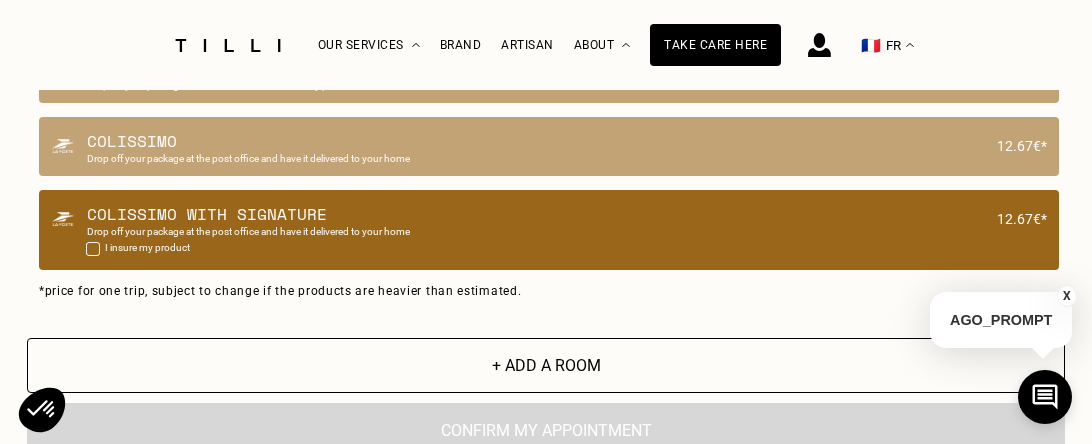 click at bounding box center (93, 249) 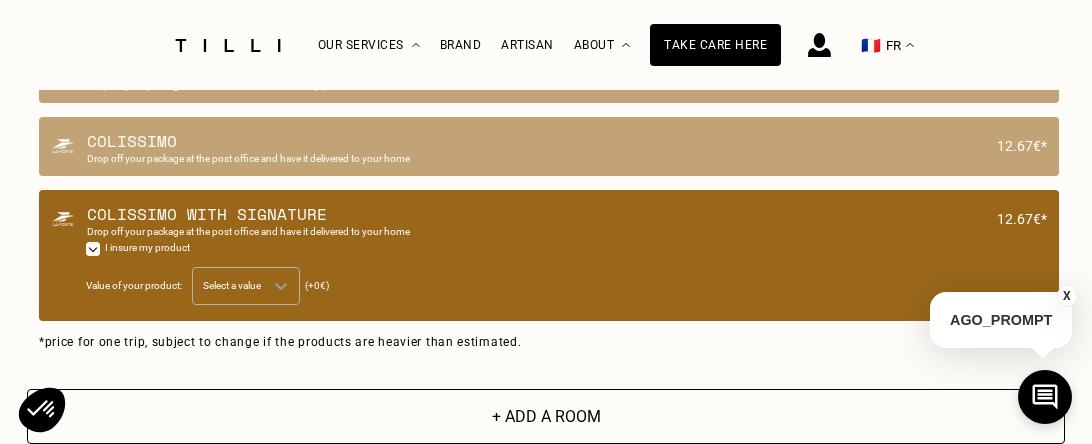 click on "Colissimo with signature Drop off your package at the post office and have it delivered to your home 12.67€* I insure my product Value of your product: Select a value (+0€)" at bounding box center [549, 255] 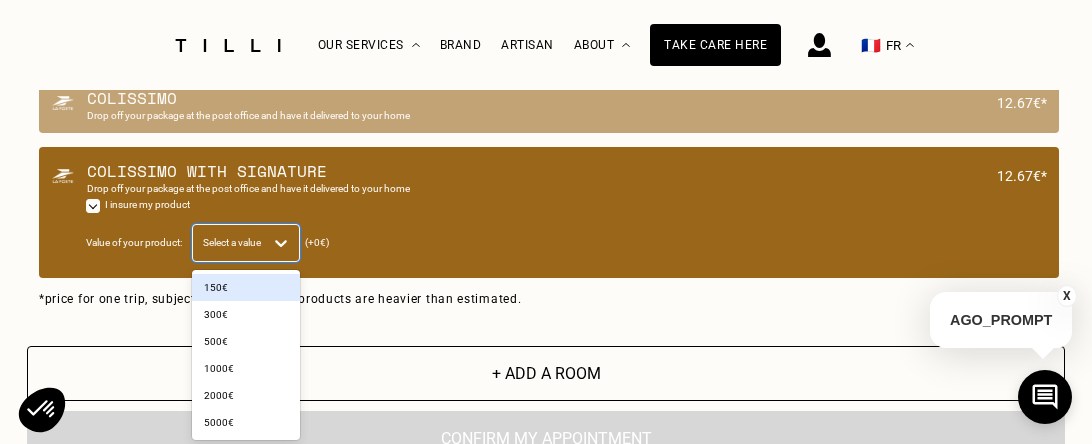 scroll, scrollTop: 1908, scrollLeft: 0, axis: vertical 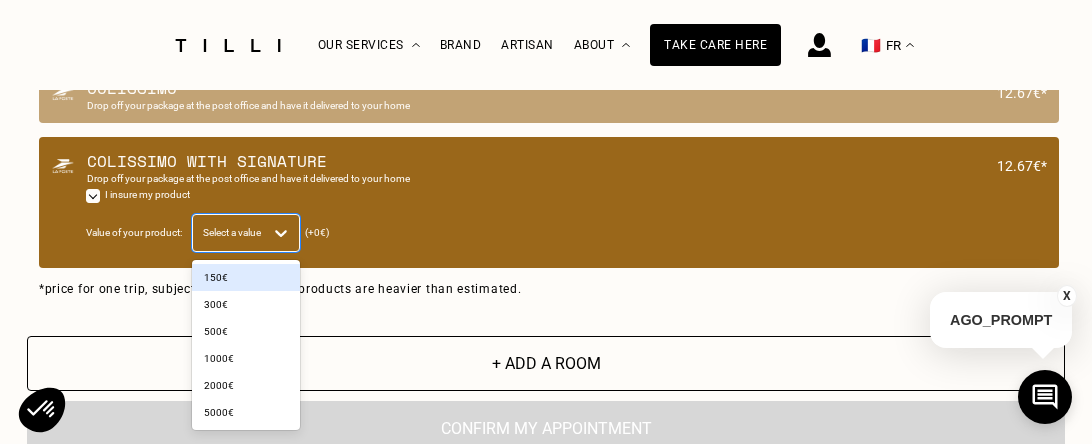 click on "150€" at bounding box center [246, 277] 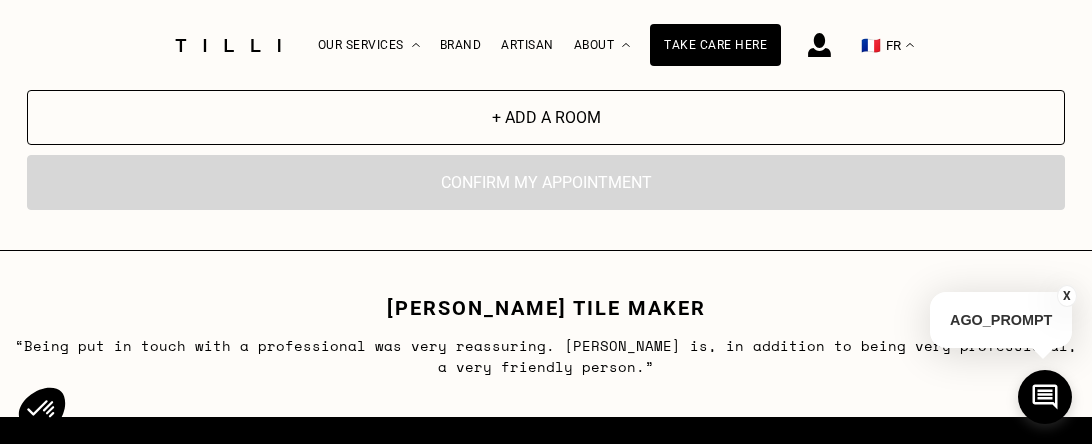 scroll, scrollTop: 2207, scrollLeft: 0, axis: vertical 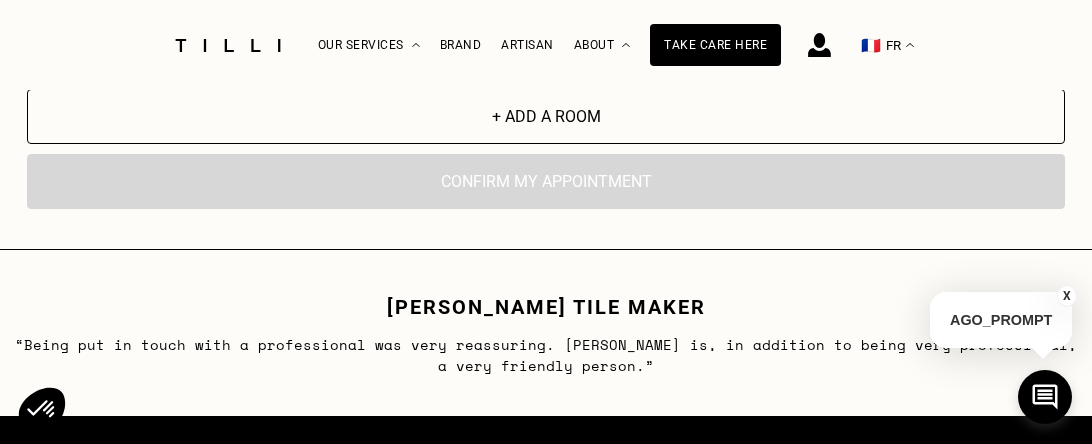 click on "En cliquant sur “Confirmer”, vous déclenchez l’intervention de l’un des nos artisans. Confirm my appointment" at bounding box center (546, 181) 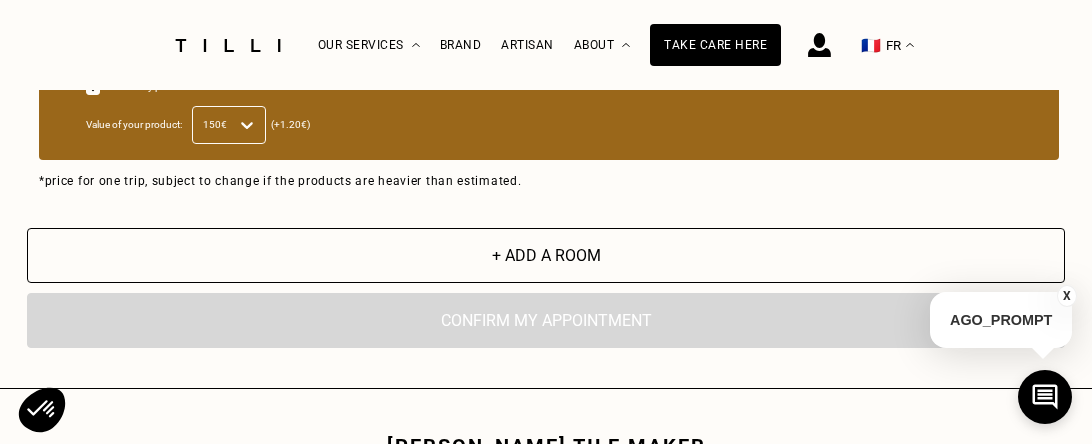 scroll, scrollTop: 2065, scrollLeft: 0, axis: vertical 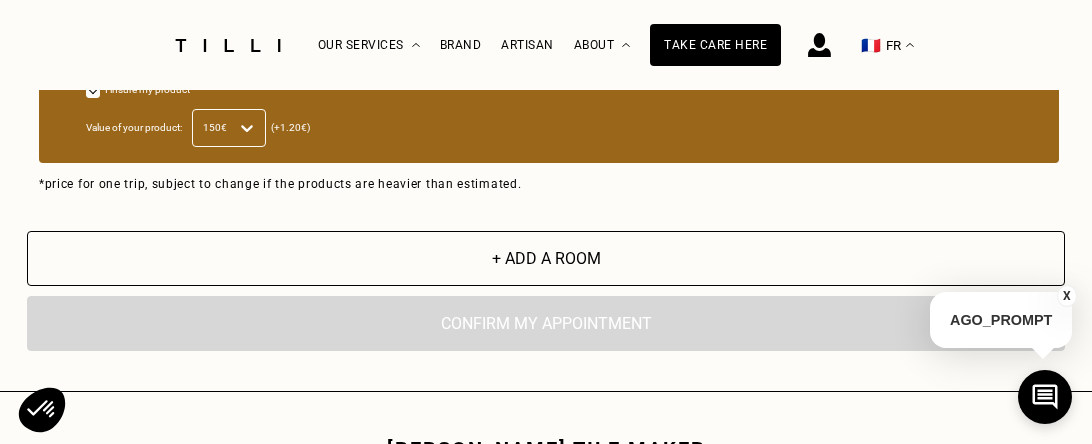 click on "X" at bounding box center (1067, 296) 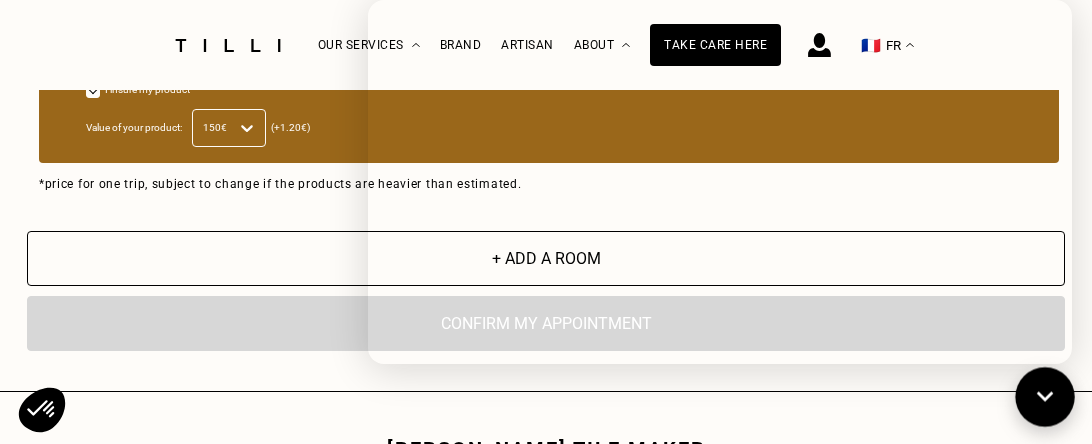 click 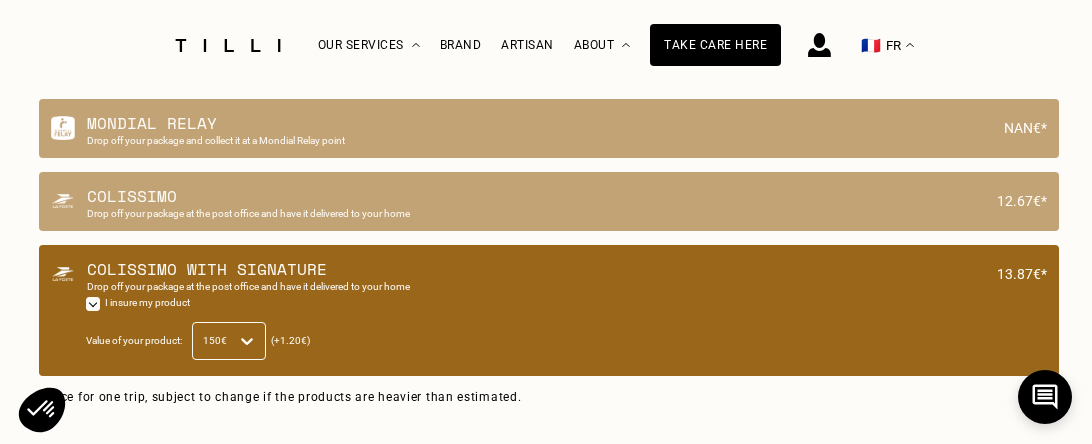 scroll, scrollTop: 1857, scrollLeft: 0, axis: vertical 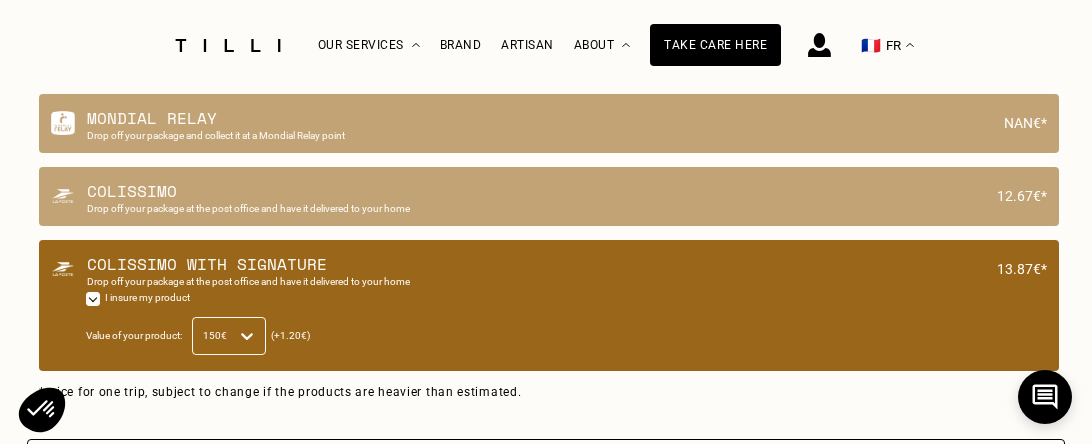 click on "Colissimo" at bounding box center (536, 191) 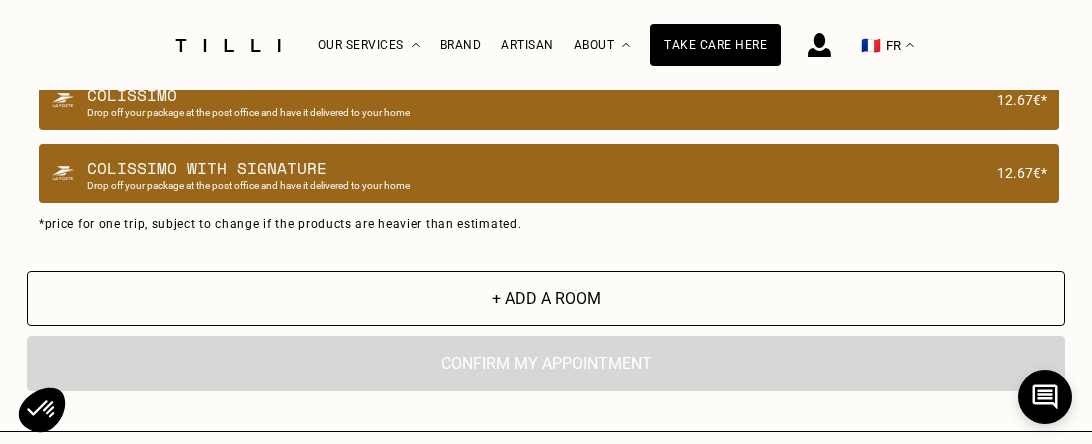 scroll, scrollTop: 1902, scrollLeft: 0, axis: vertical 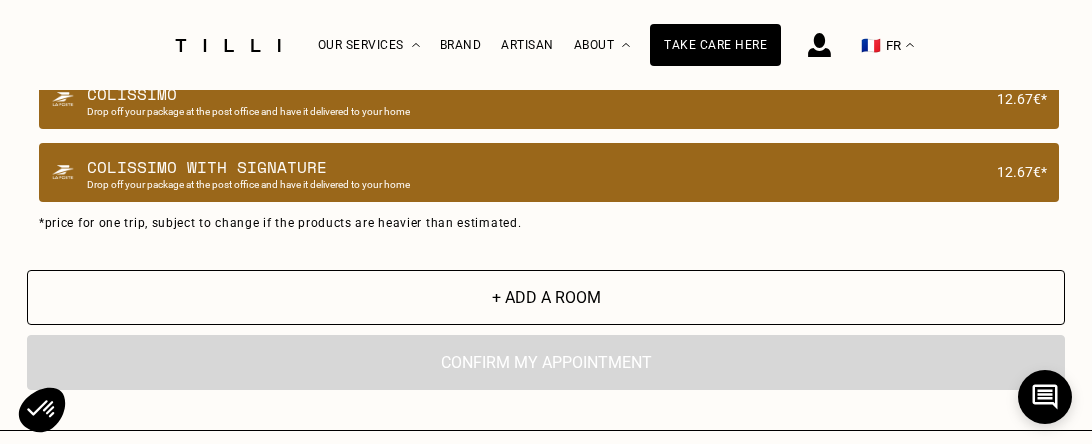 click on "En cliquant sur “Confirmer”, vous déclenchez l’intervention de l’un des nos artisans. Confirm my appointment" at bounding box center (546, 362) 